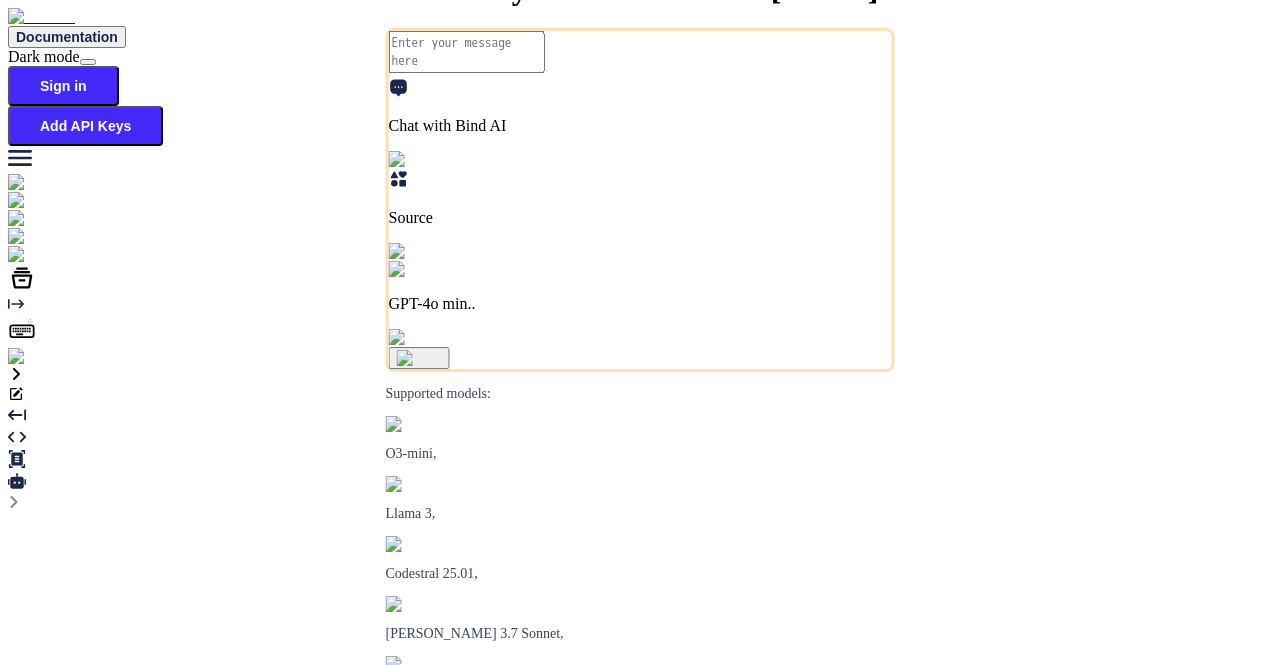 type on "x" 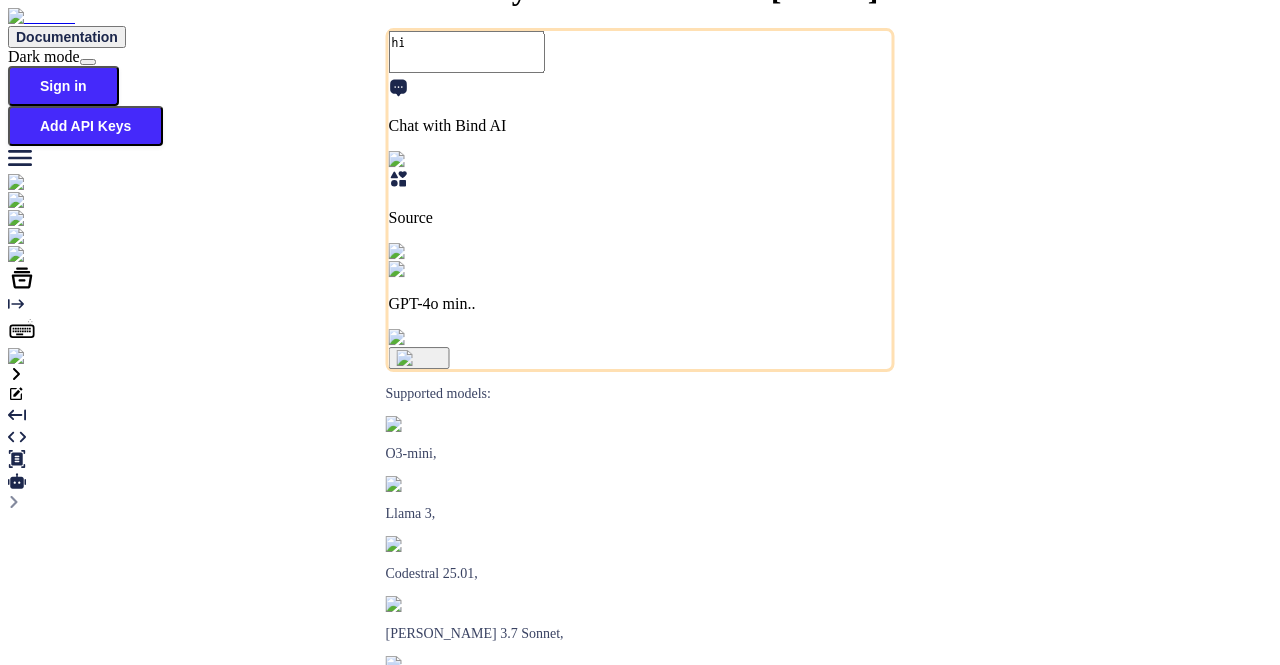 scroll, scrollTop: 0, scrollLeft: 0, axis: both 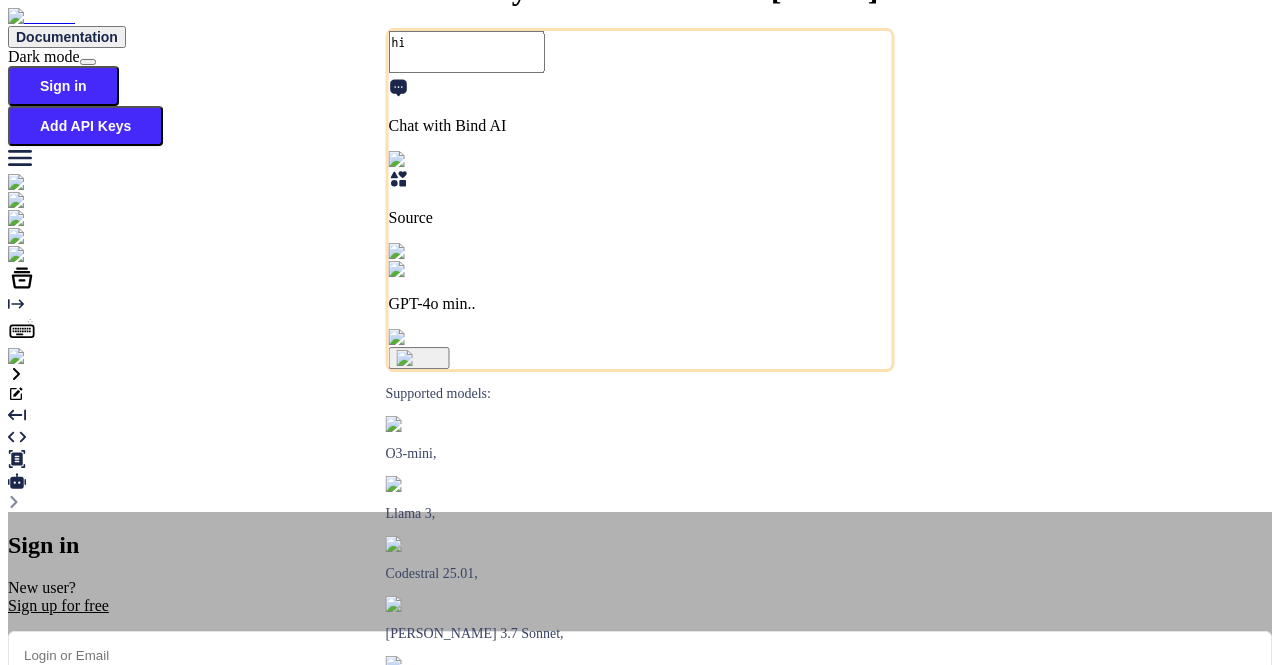 click on "Sign in with Google" at bounding box center (117, 837) 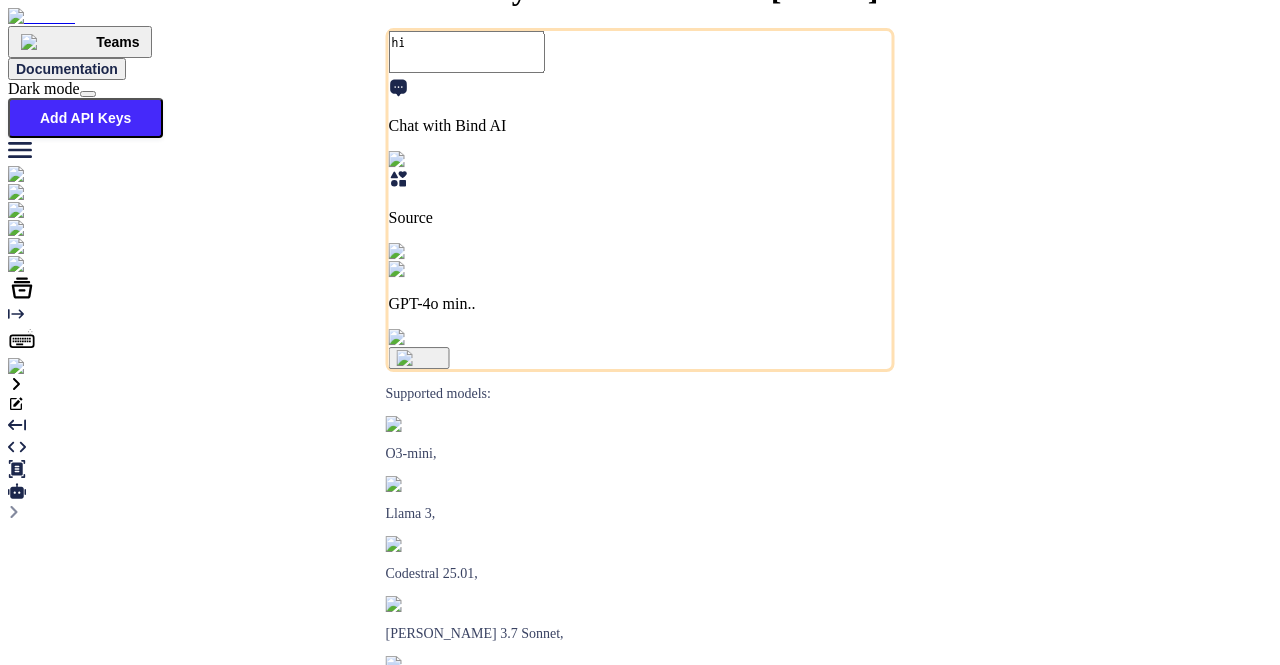 click at bounding box center (40, 367) 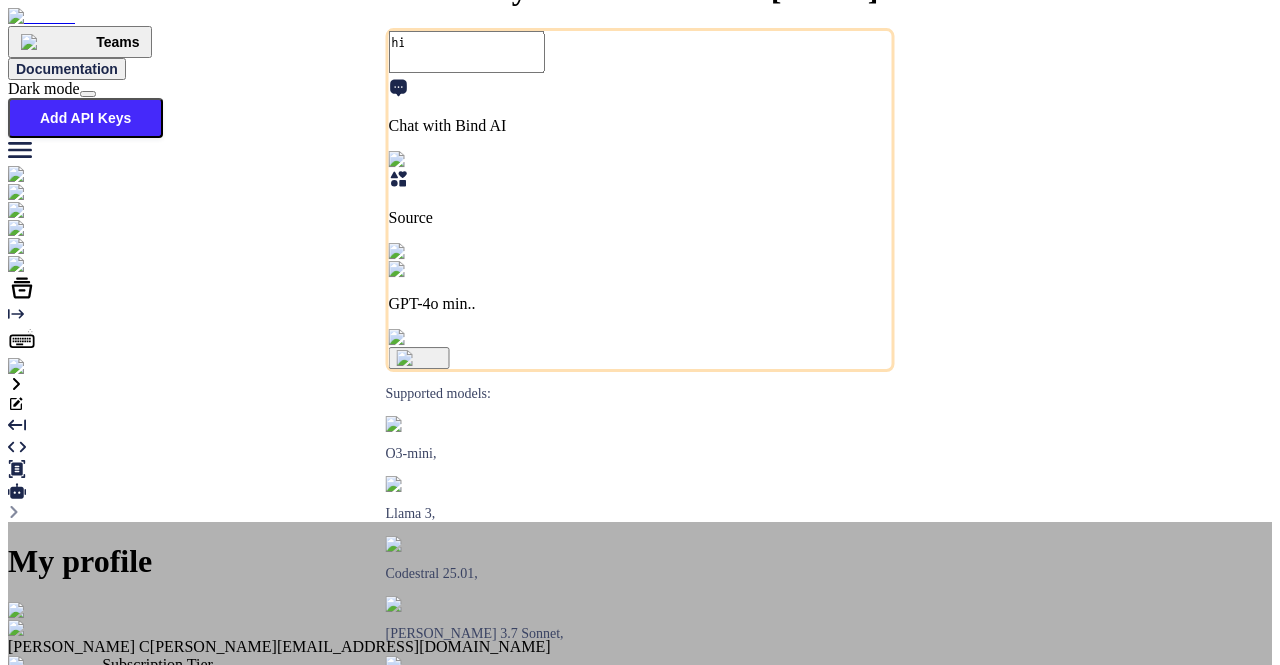 click on "My profile Saravanan C saravanan@witarist.com Subscription Tier Teams You have a team access Thank you for using Bind! Yearly Subscription renews on August 28, 2025 Manage Subscription Log out" at bounding box center [640, 742] 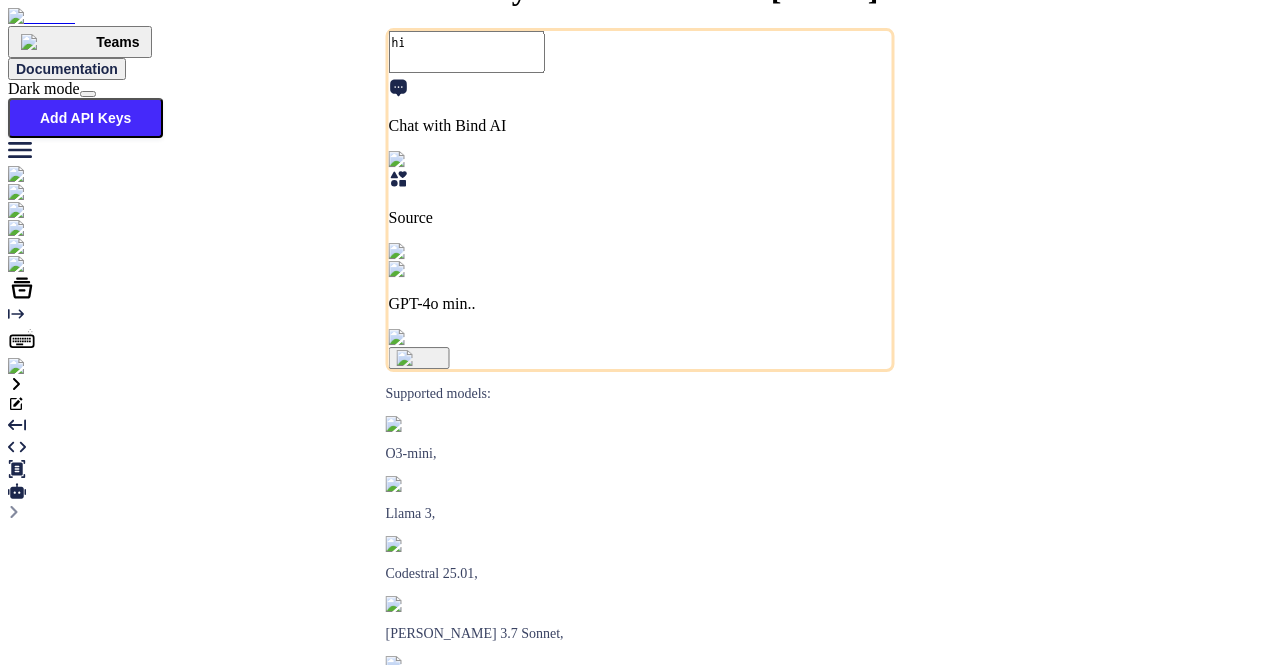 click at bounding box center [74, 265] 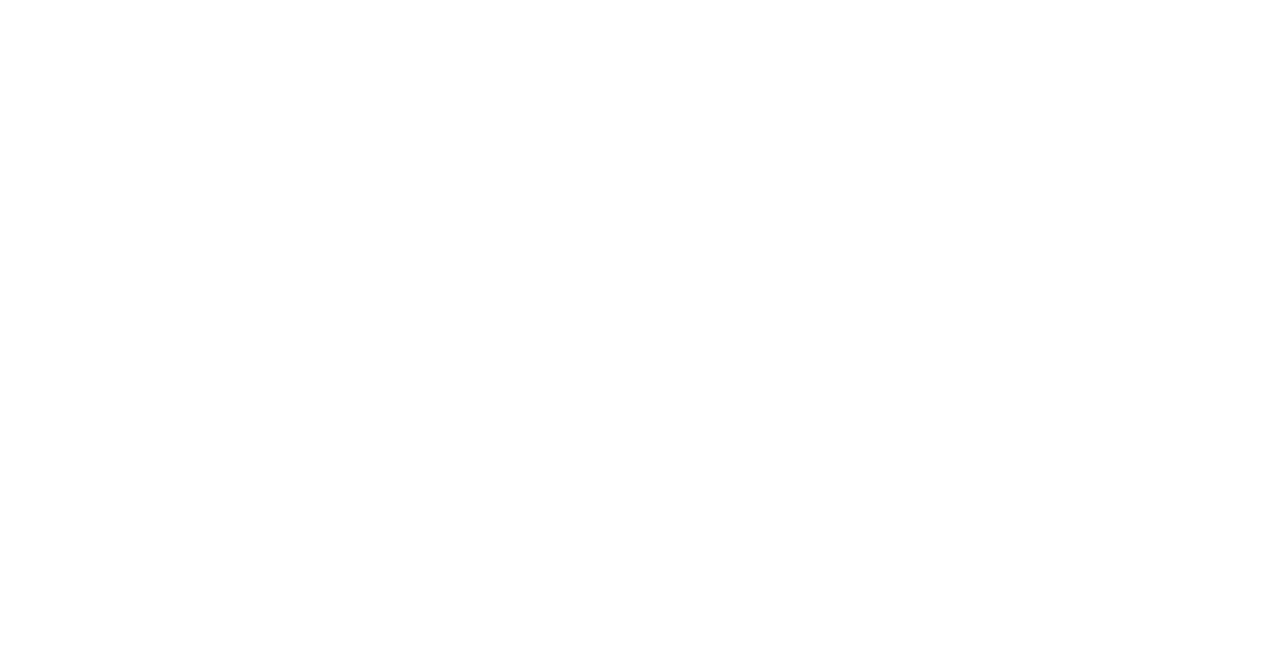 scroll, scrollTop: 0, scrollLeft: 0, axis: both 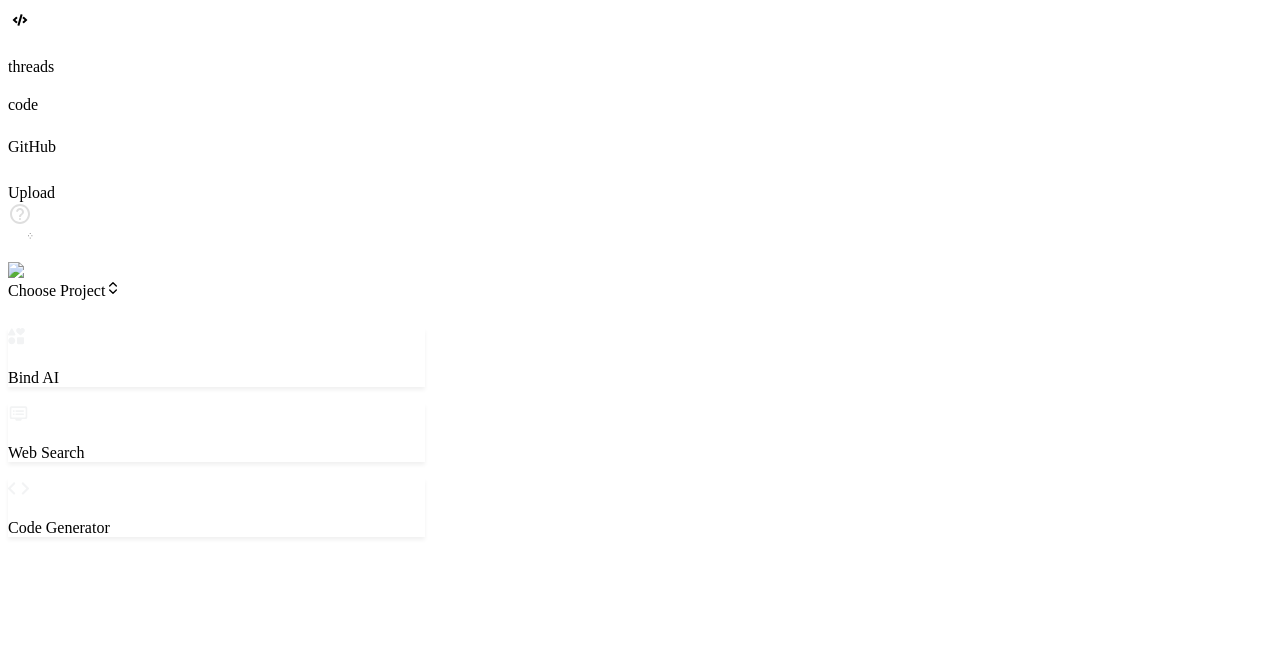 type on "x" 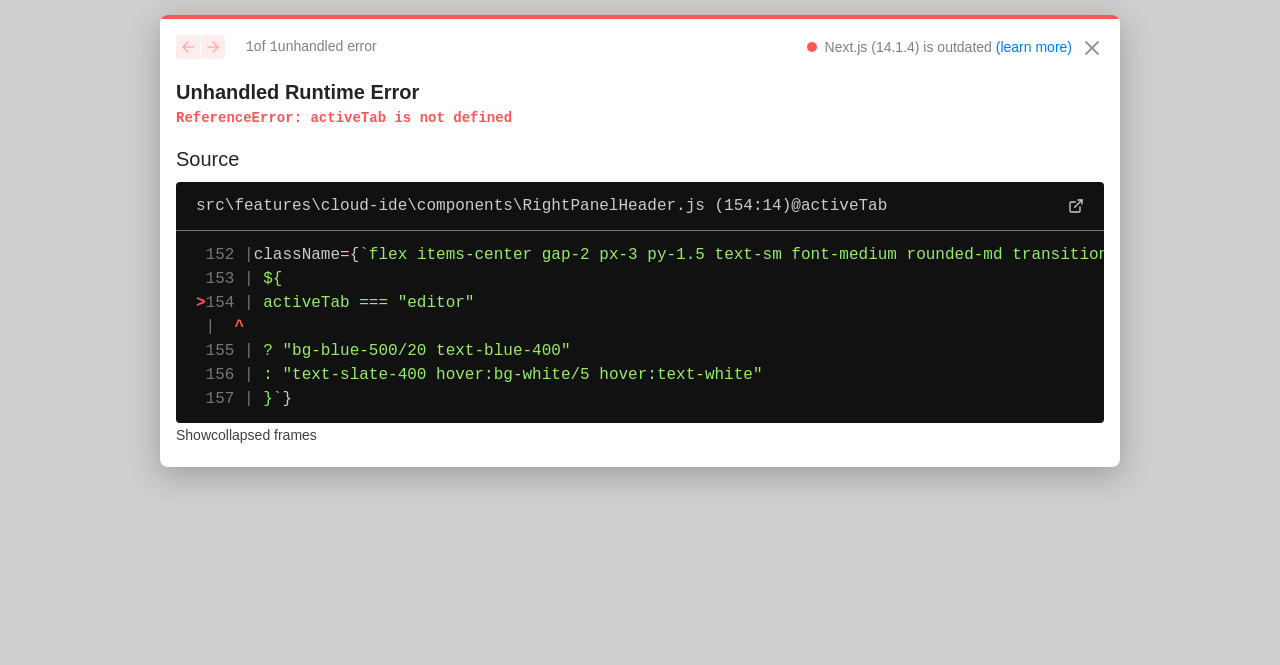 scroll, scrollTop: 0, scrollLeft: 0, axis: both 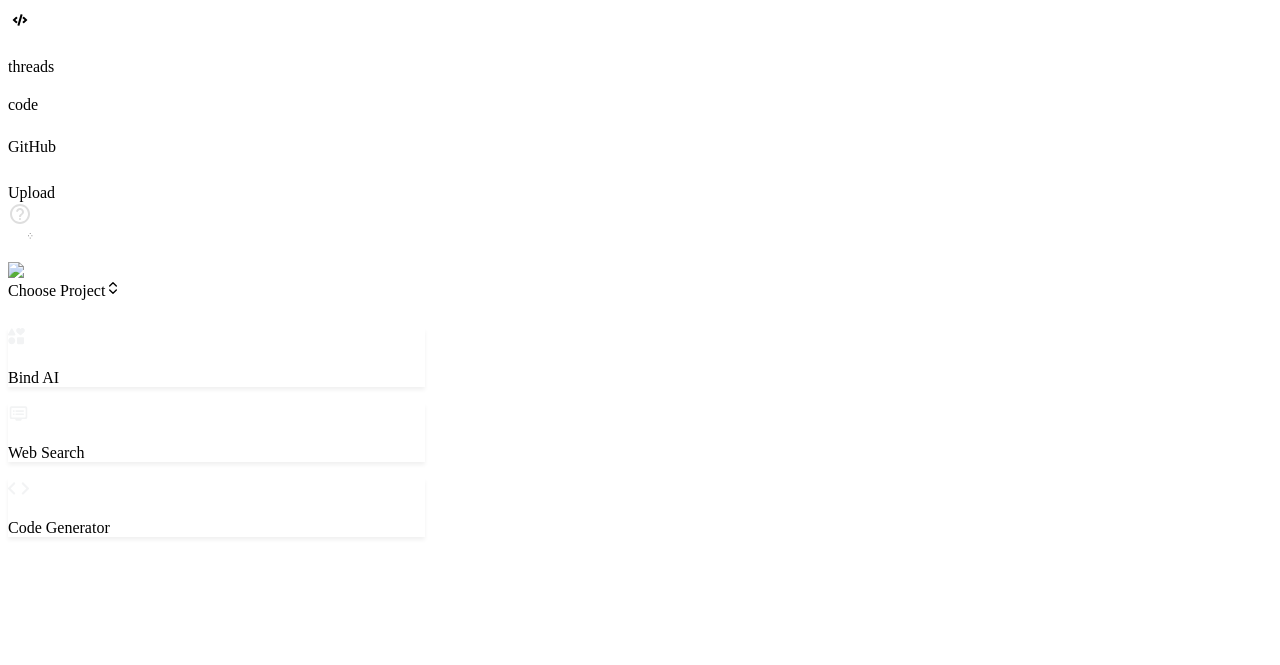 type on "x" 